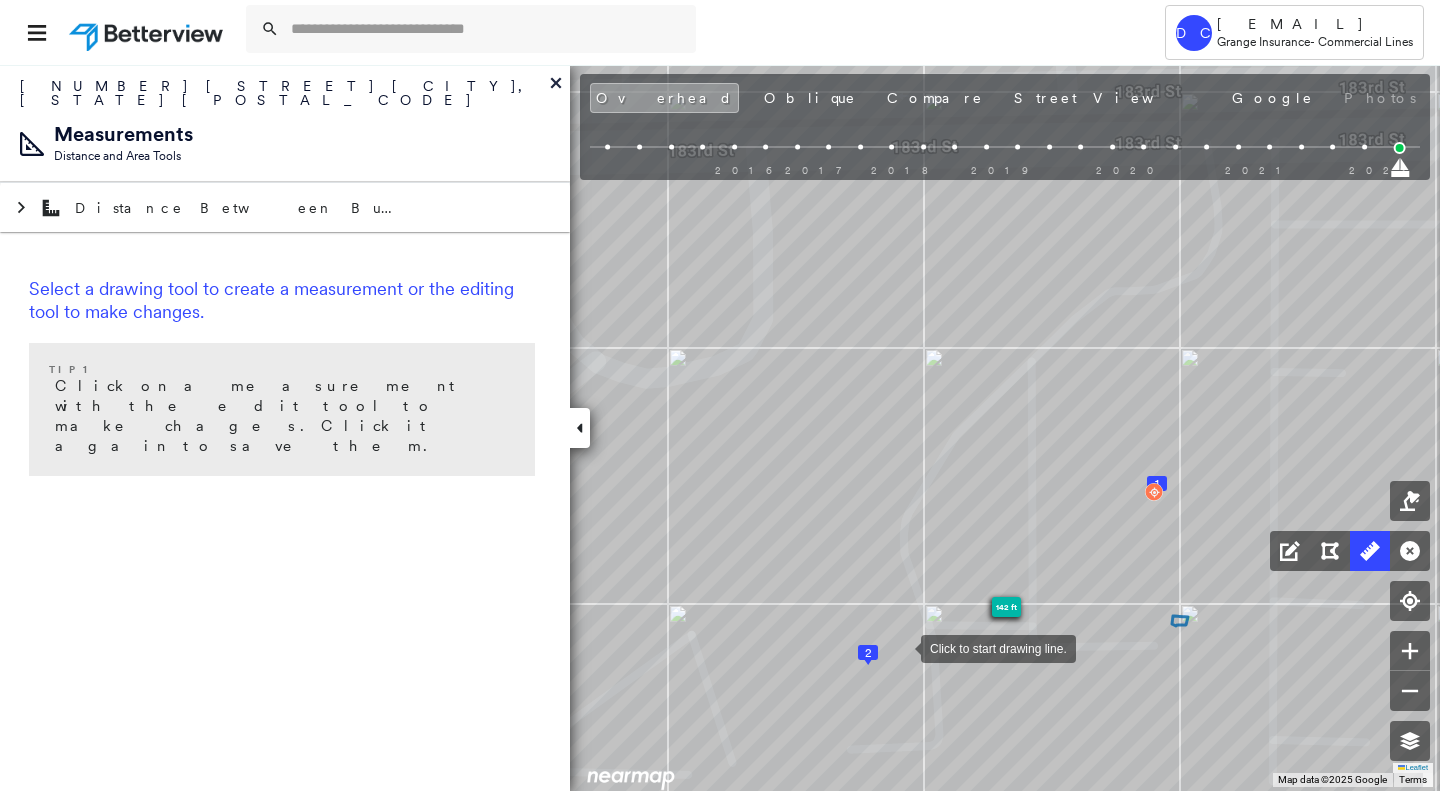 scroll, scrollTop: 0, scrollLeft: 0, axis: both 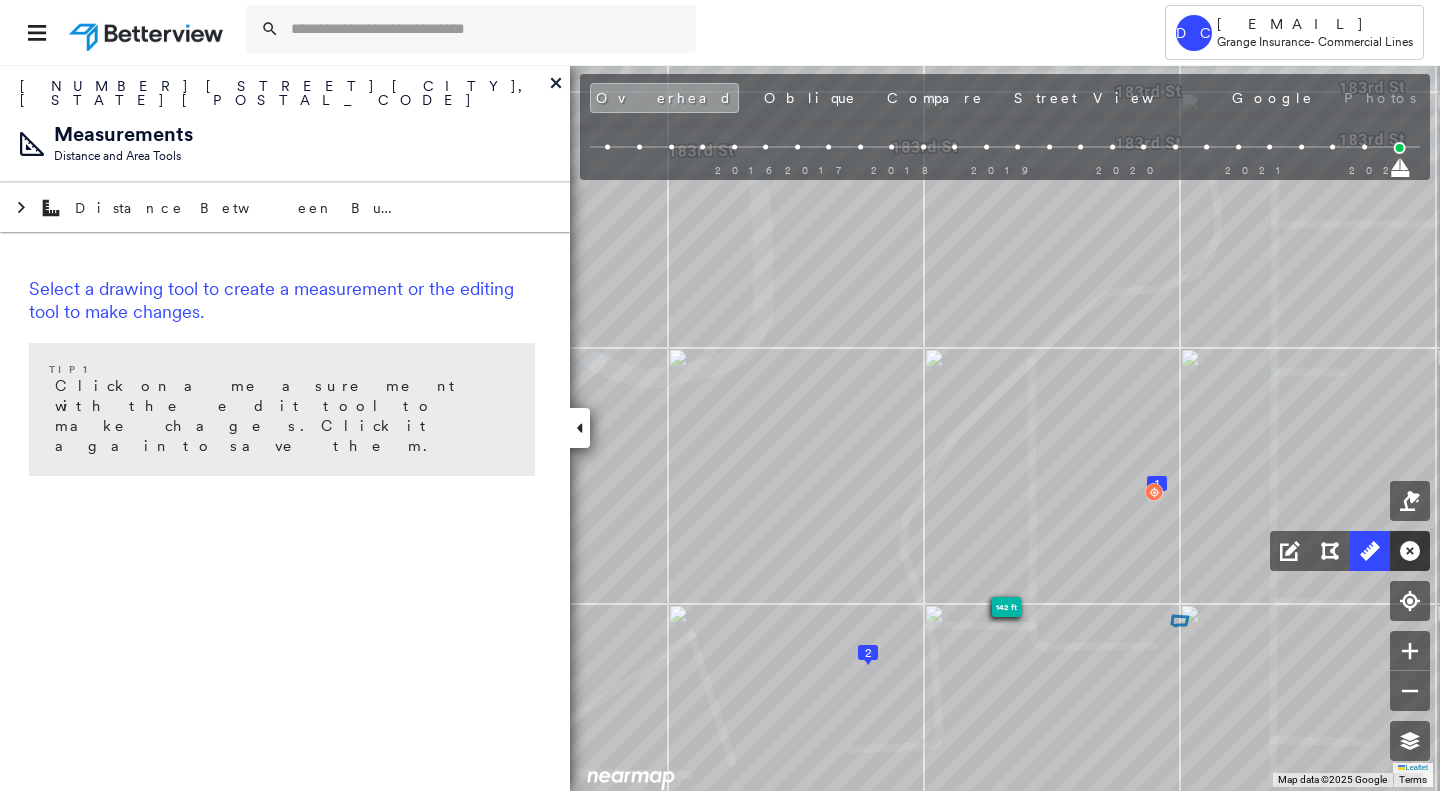 click at bounding box center (1410, 551) 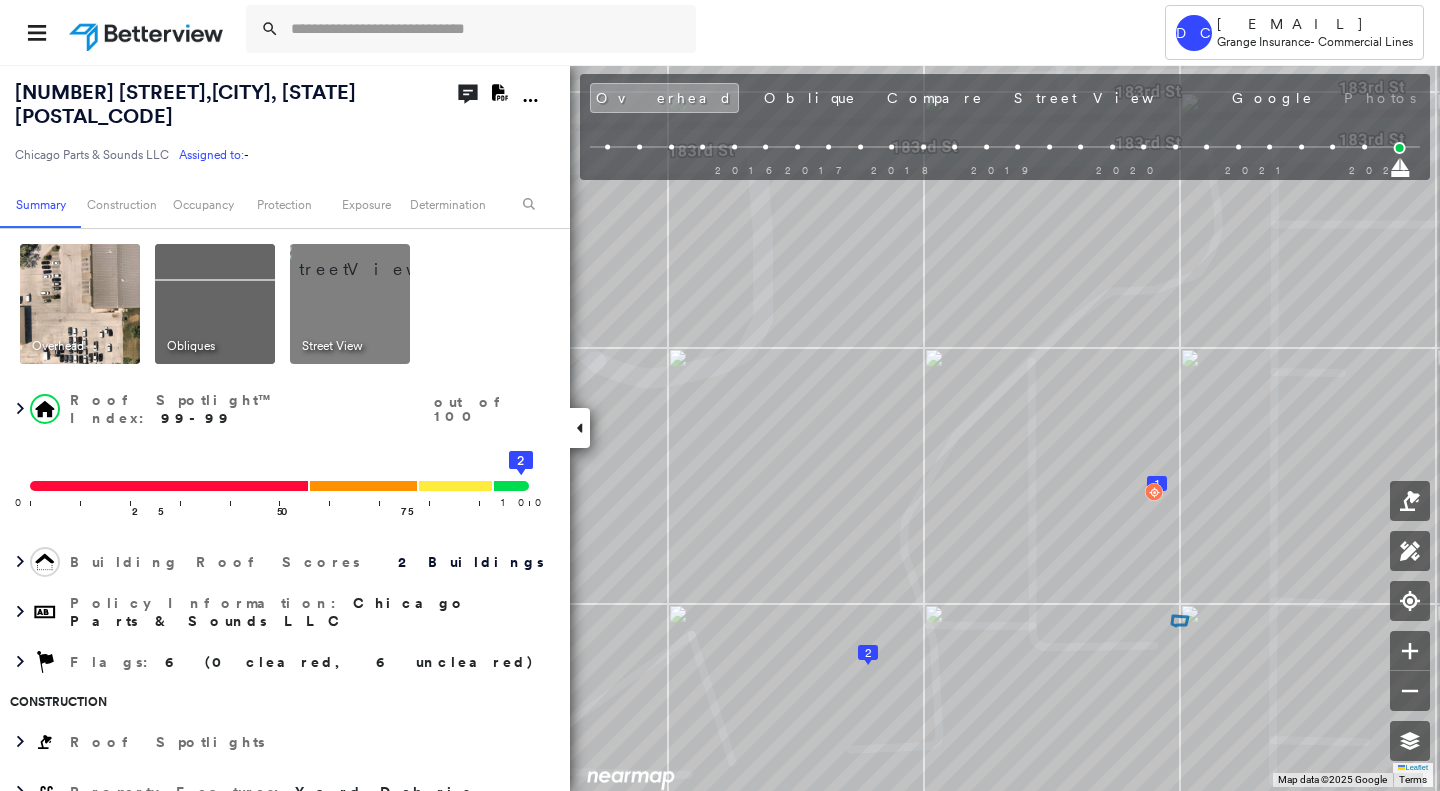 click on "Download PDF Report" 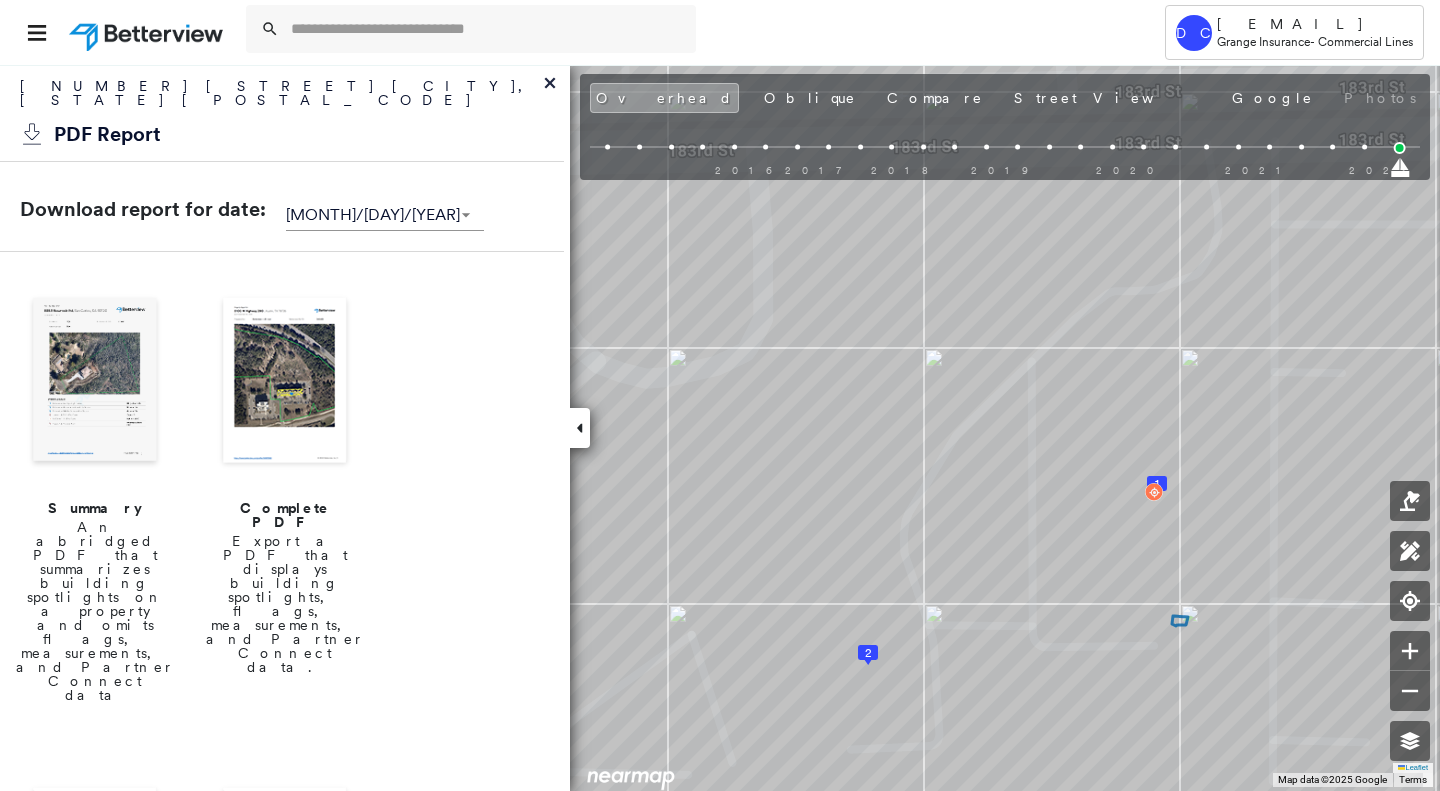 click at bounding box center (285, 382) 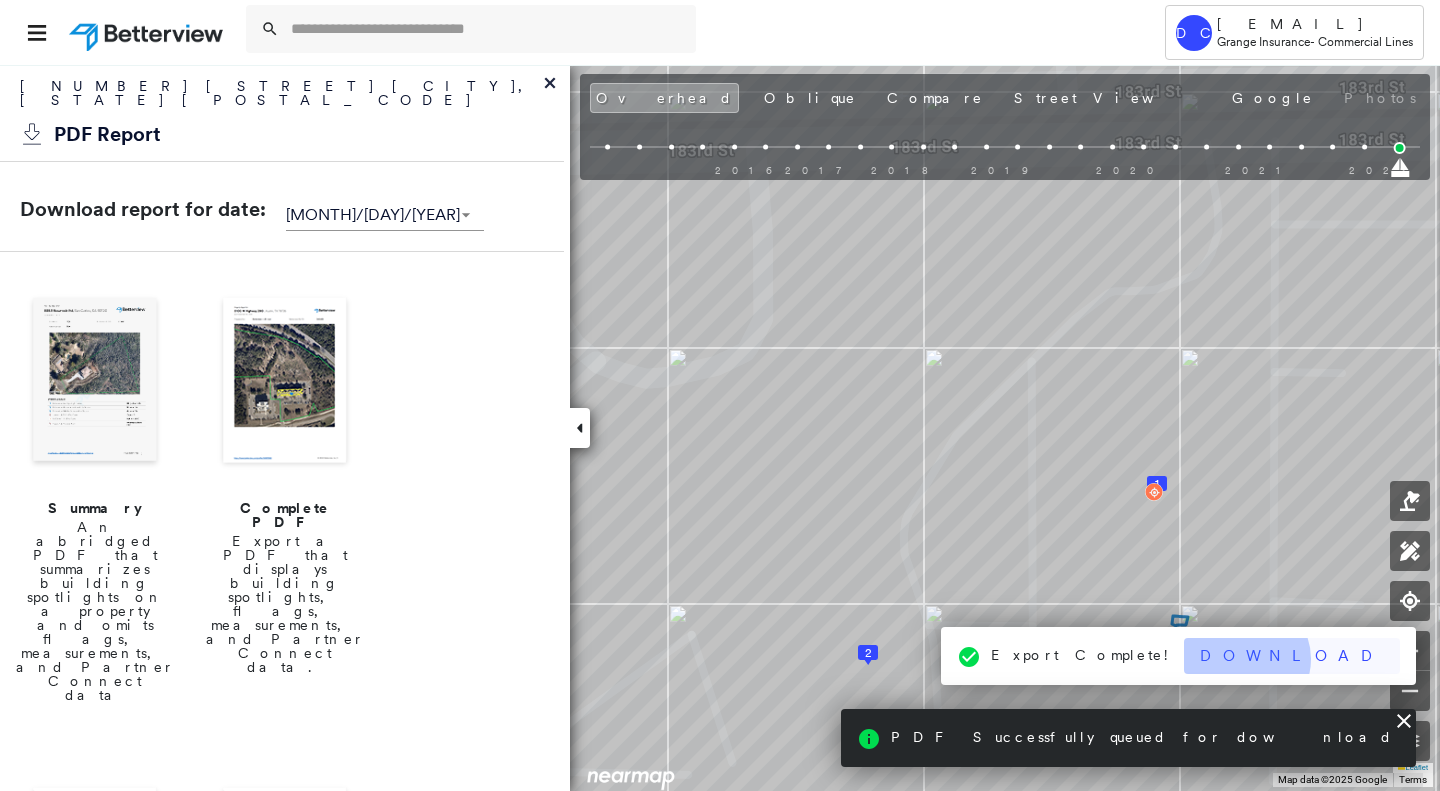 click on "Download" at bounding box center [1292, 656] 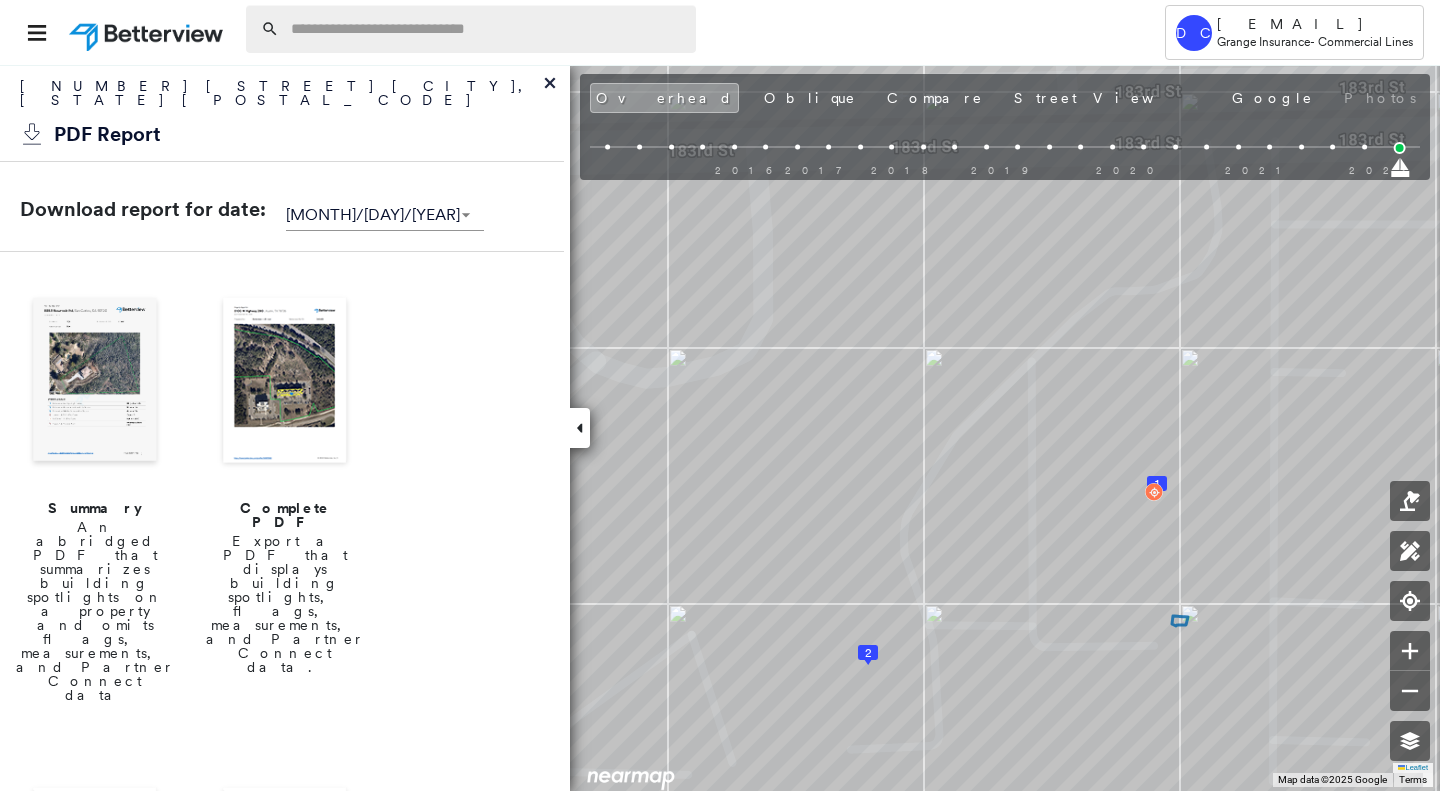 click at bounding box center [487, 29] 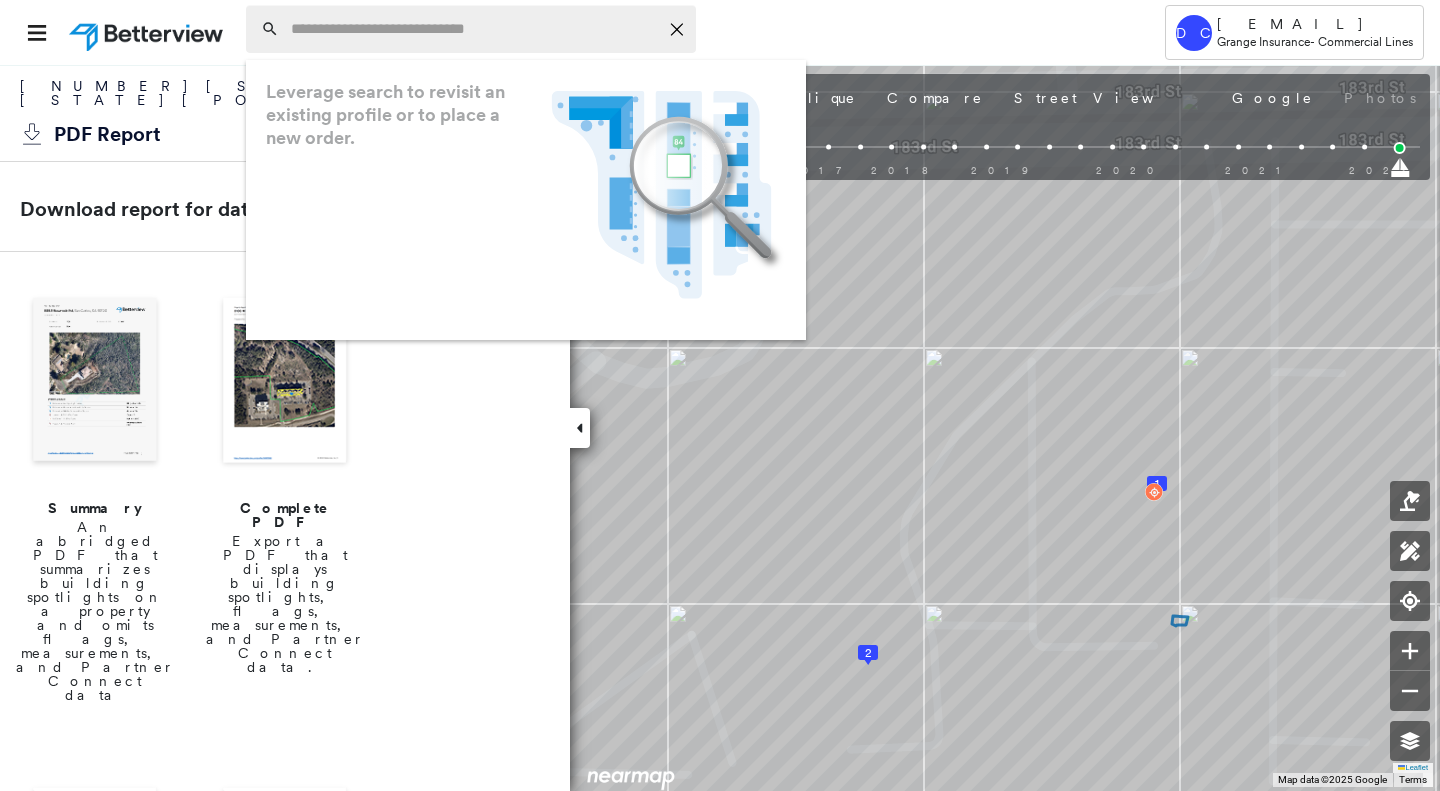 paste on "**********" 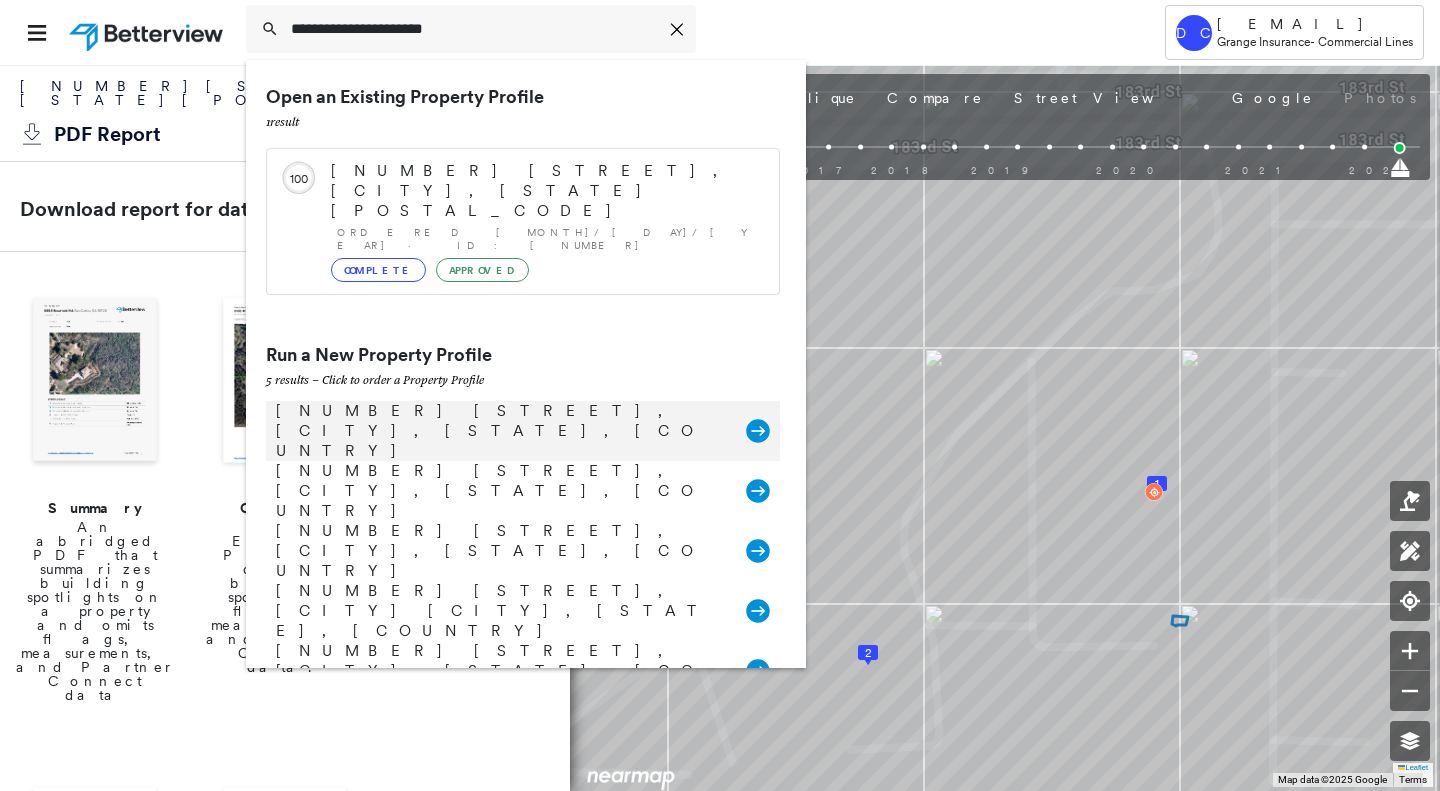type on "**********" 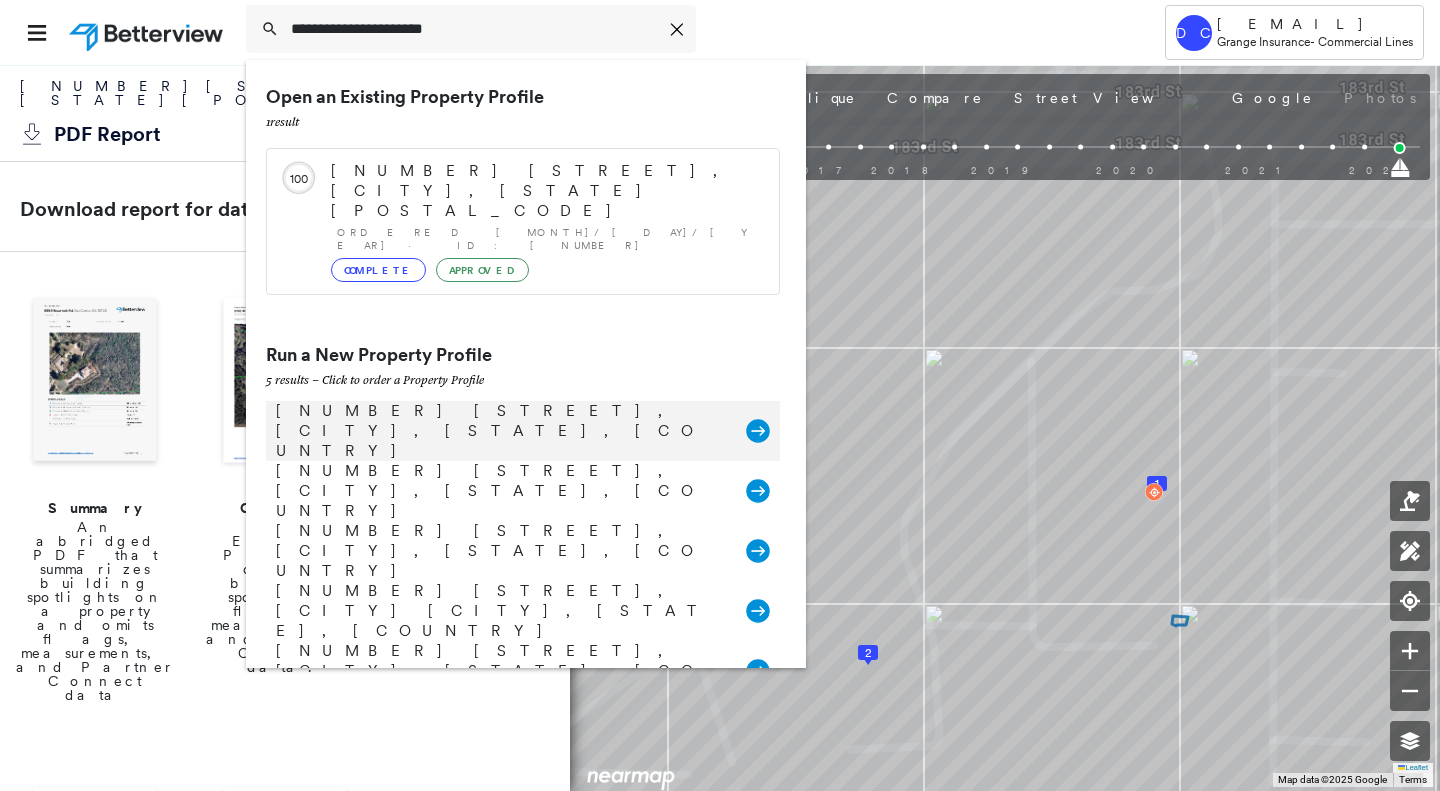 click on "[NUMBER] [STREET], [CITY], [STATE], [COUNTRY]" at bounding box center (501, 431) 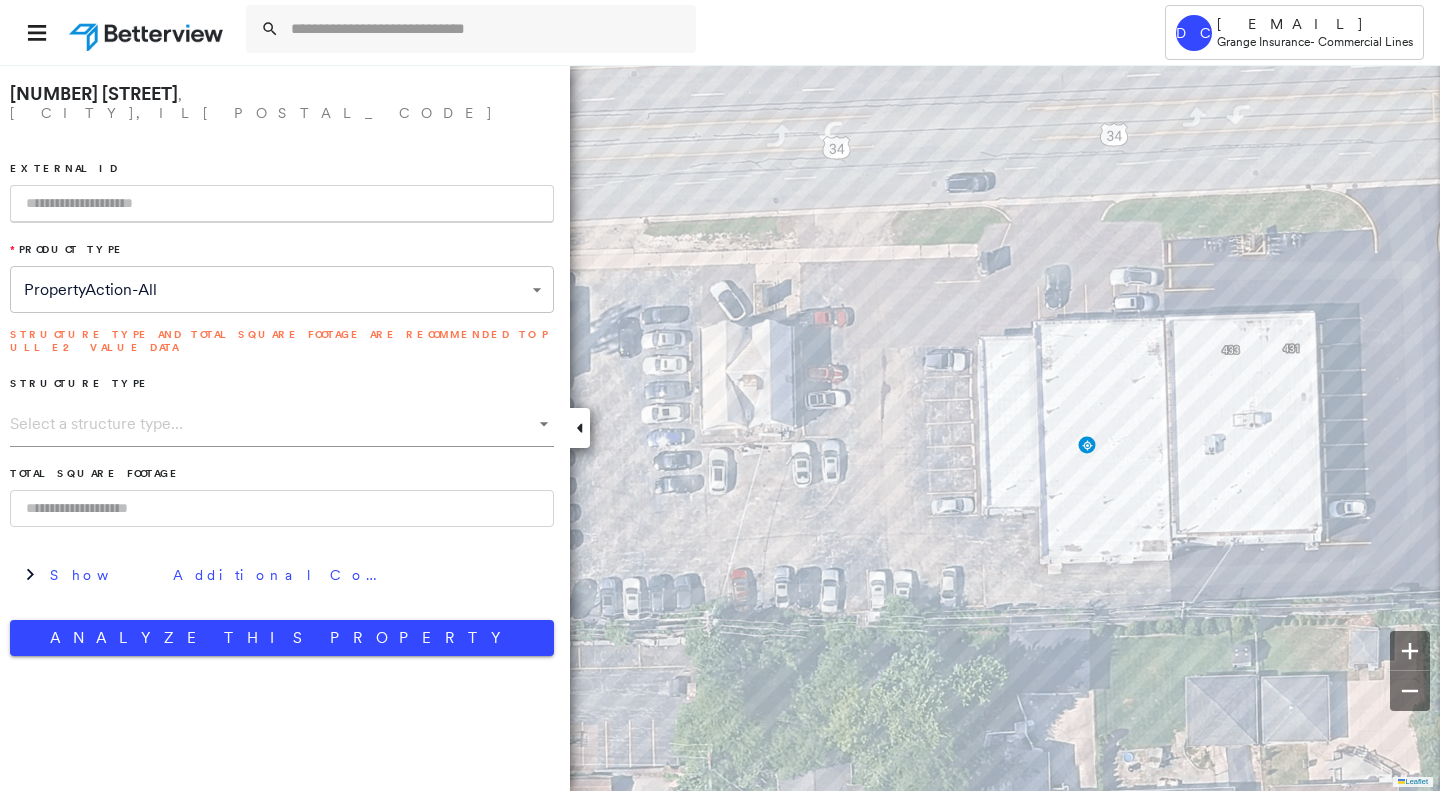 click on "**********" at bounding box center (720, 395) 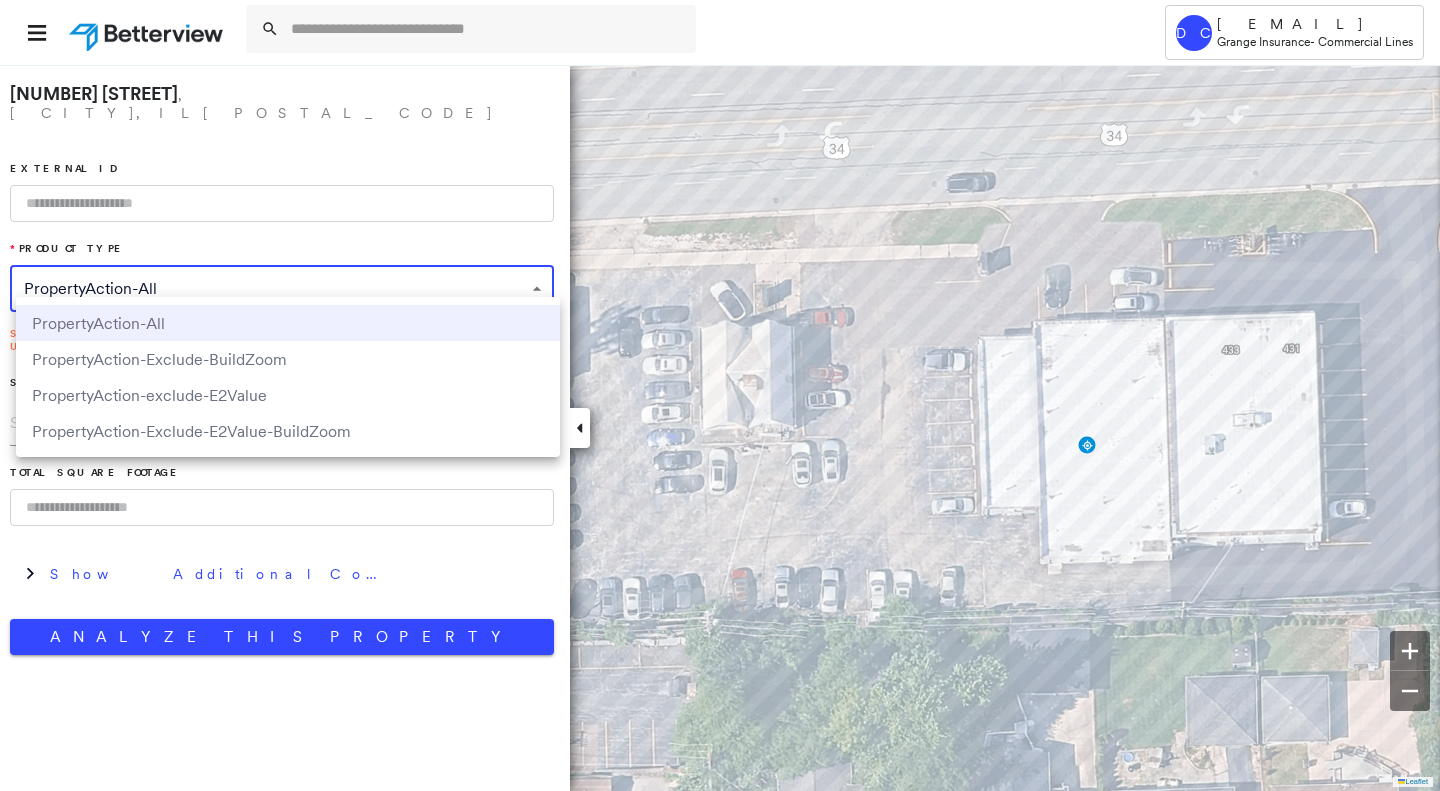 click on "PropertyAction-All" at bounding box center (288, 323) 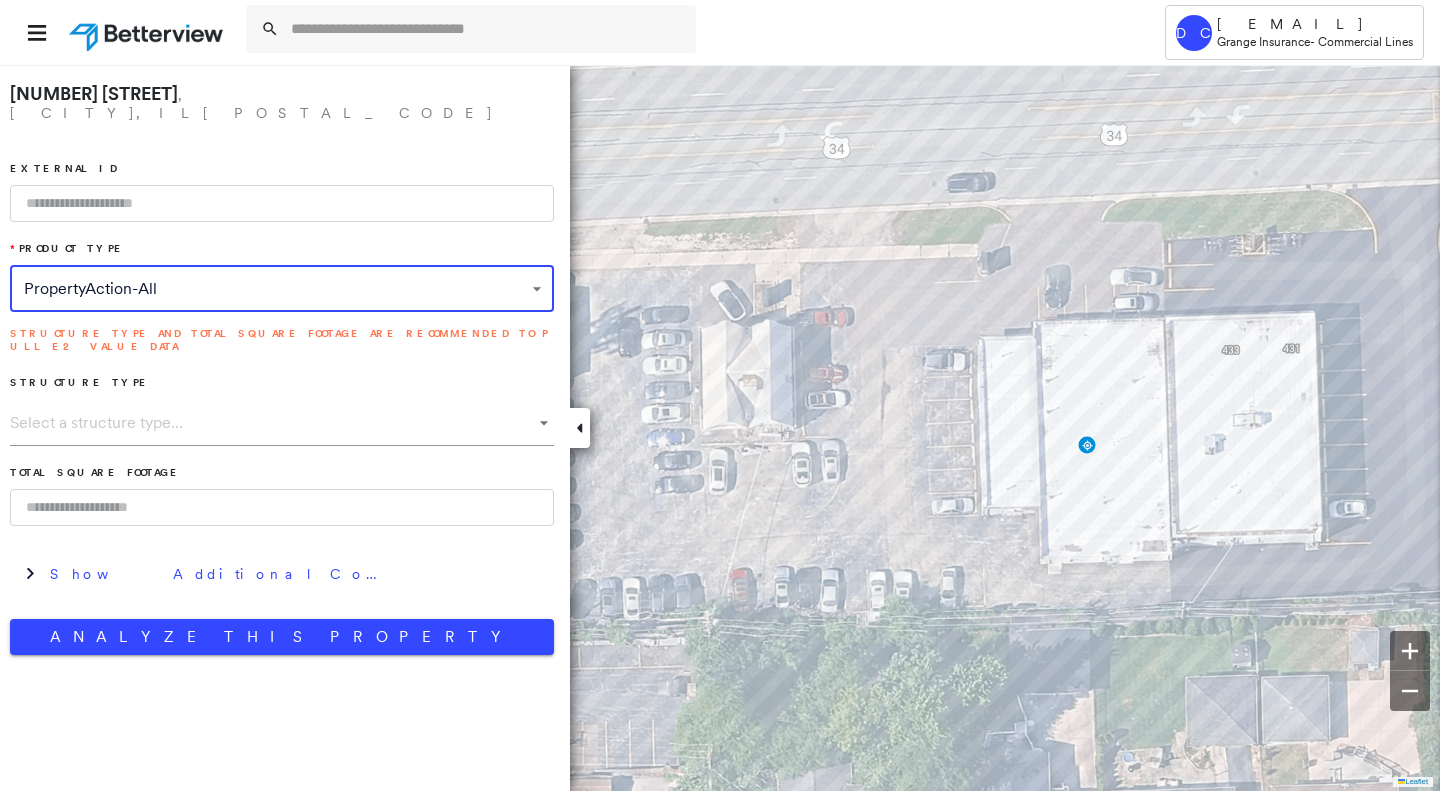 click on "**********" at bounding box center (720, 395) 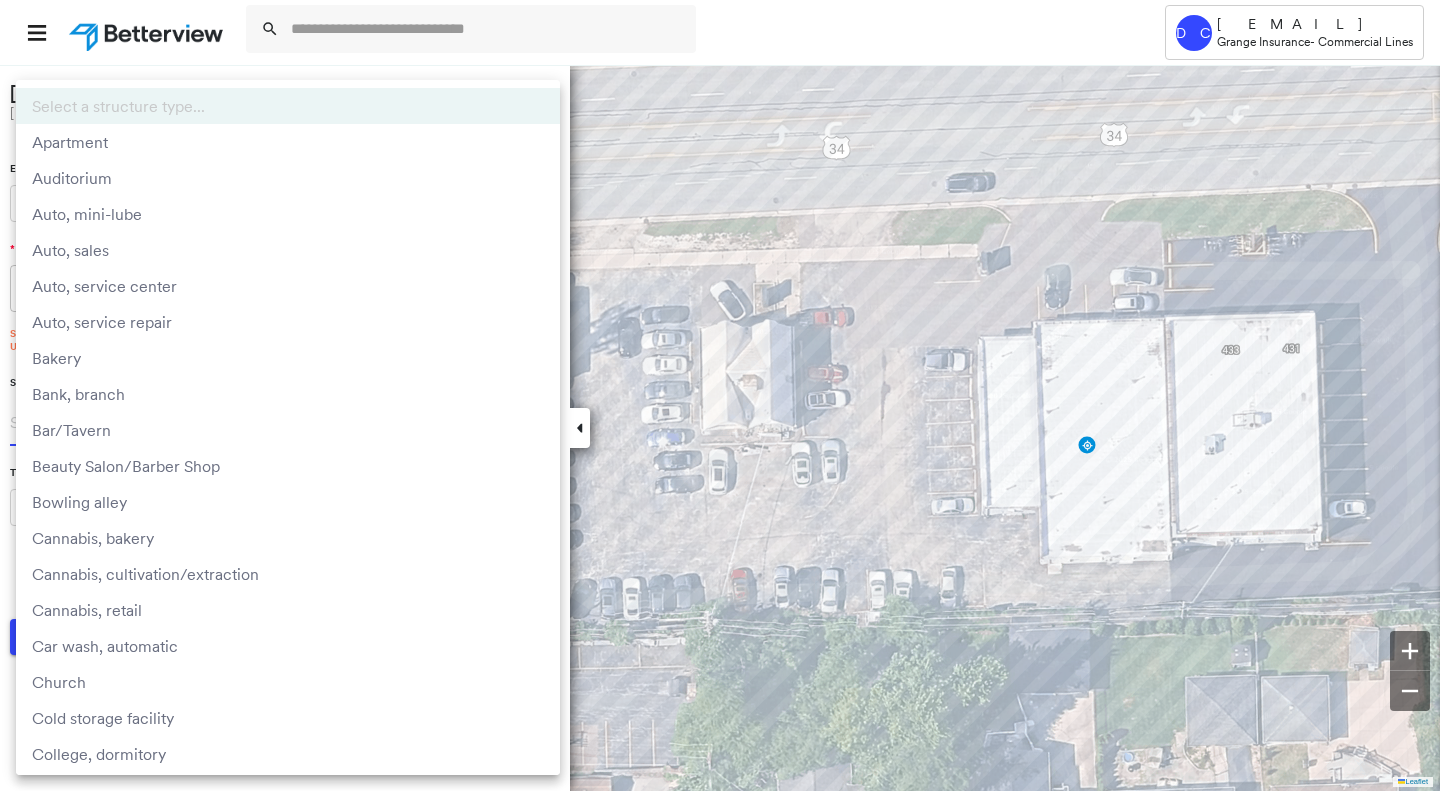 type 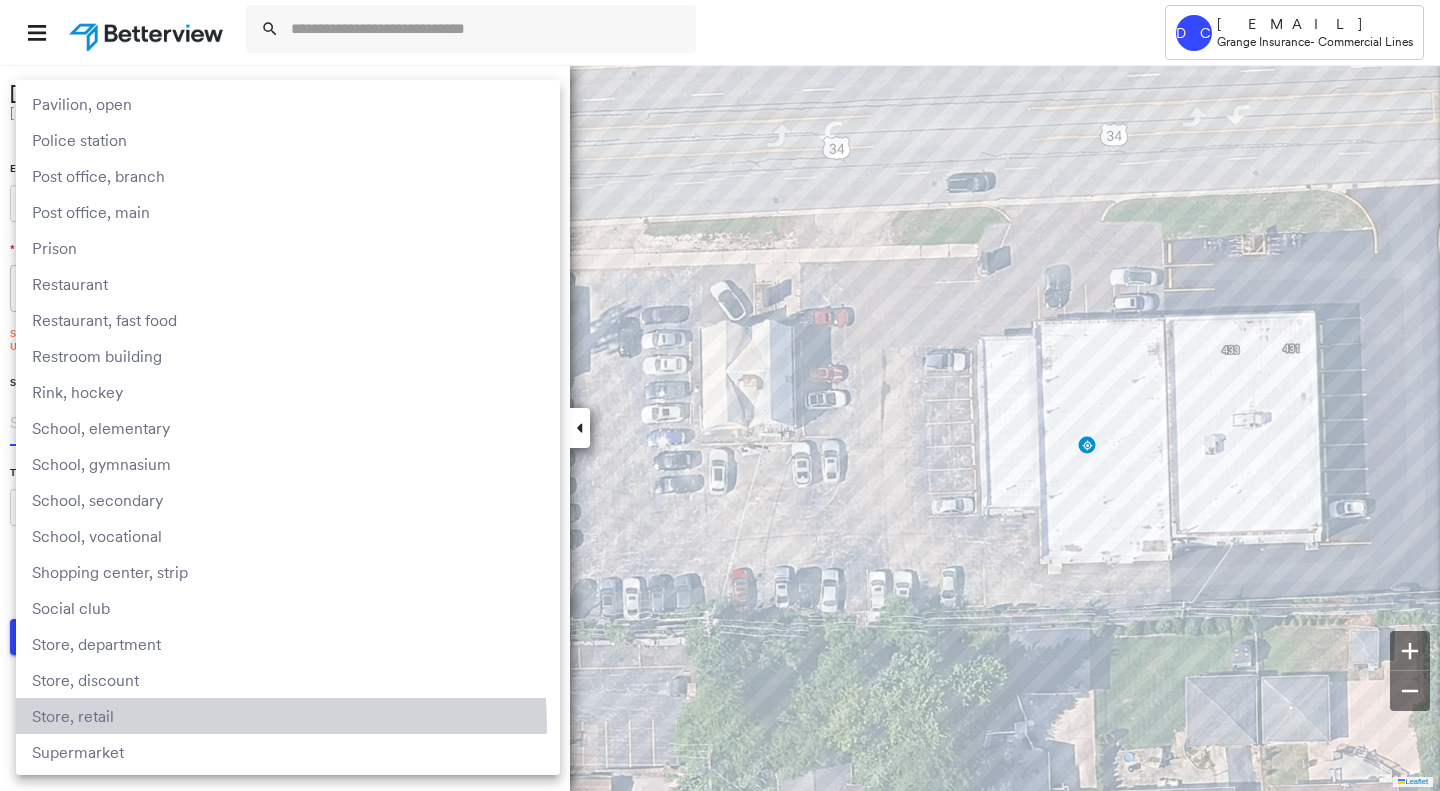 click on "Store, retail" at bounding box center (288, 716) 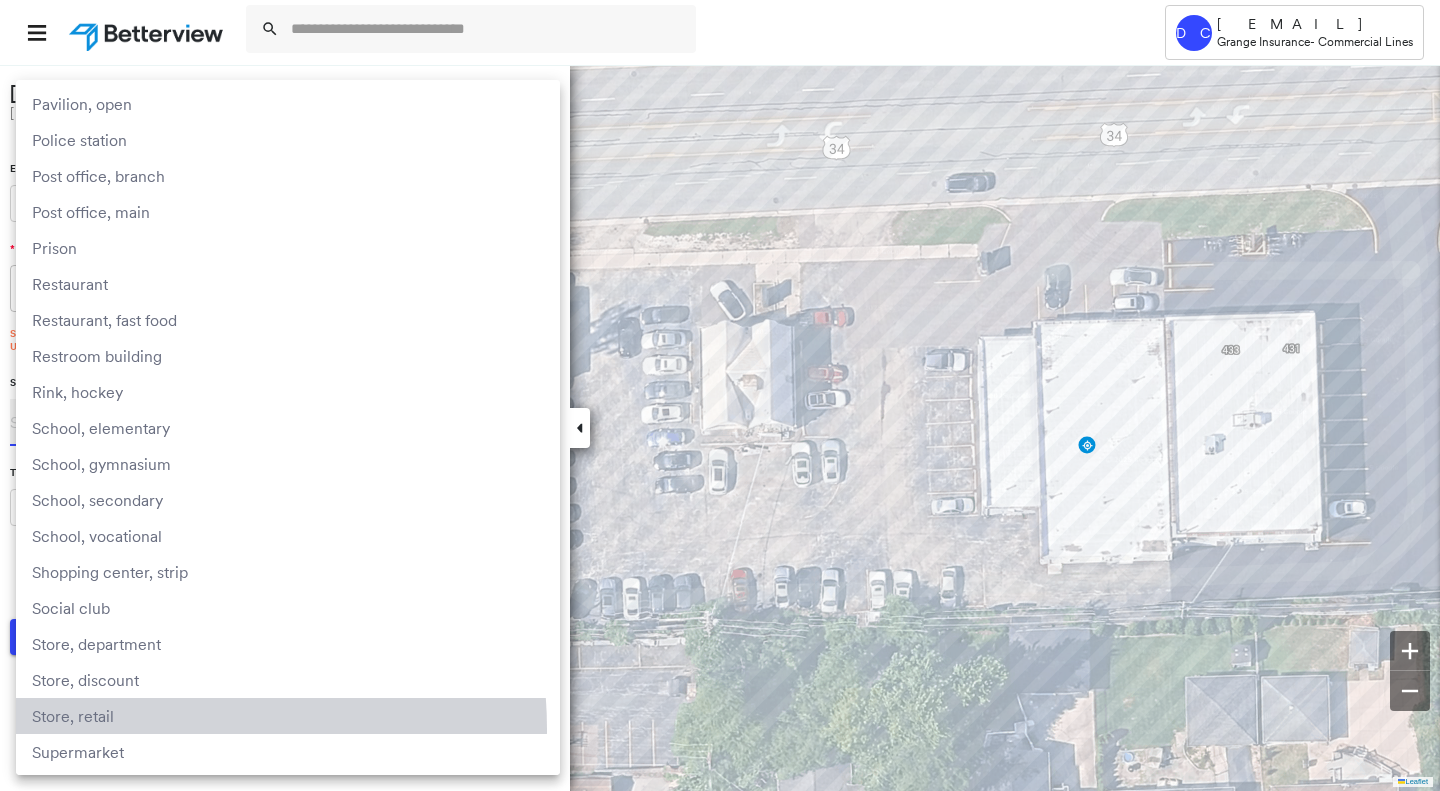 type on "**********" 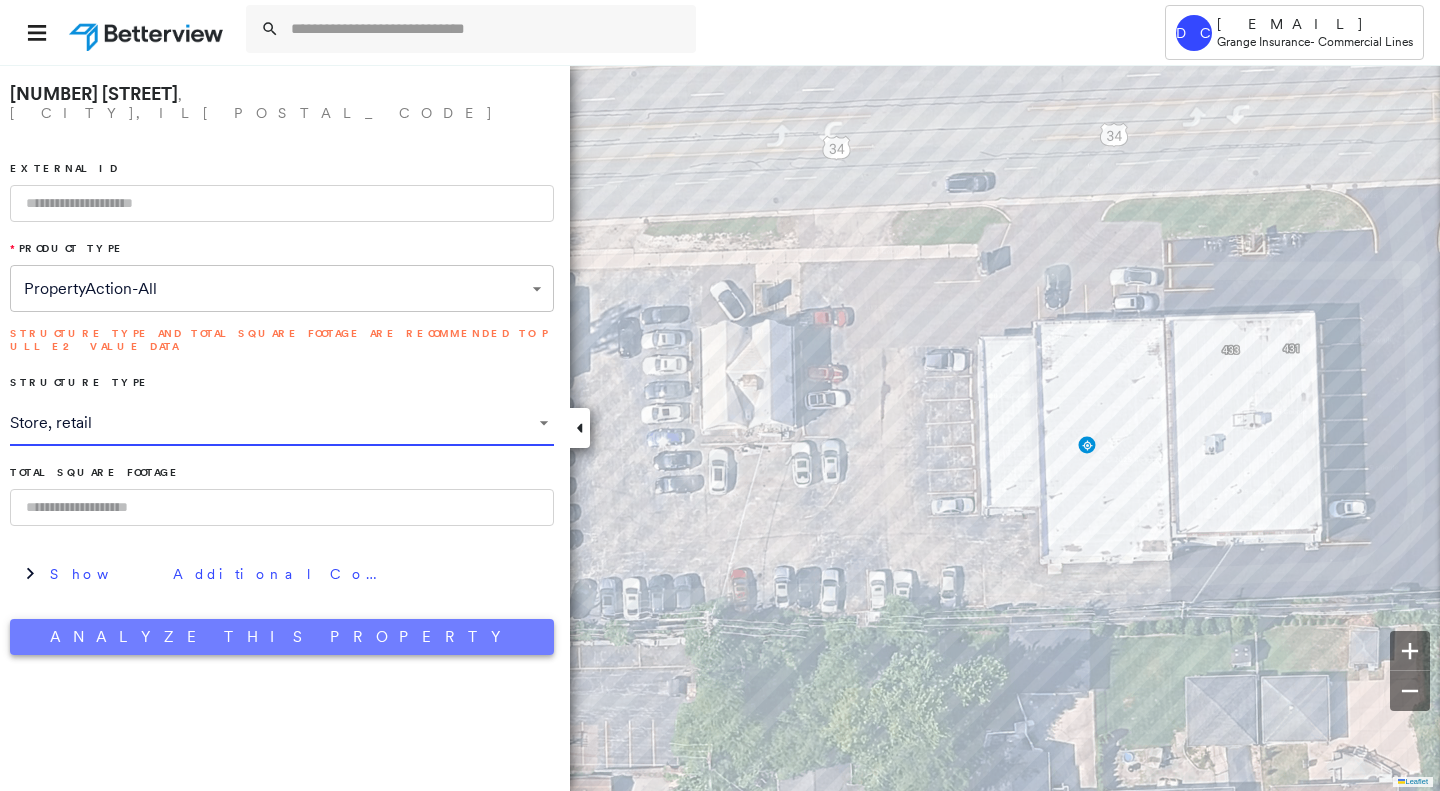 click on "Analyze This Property" at bounding box center (282, 637) 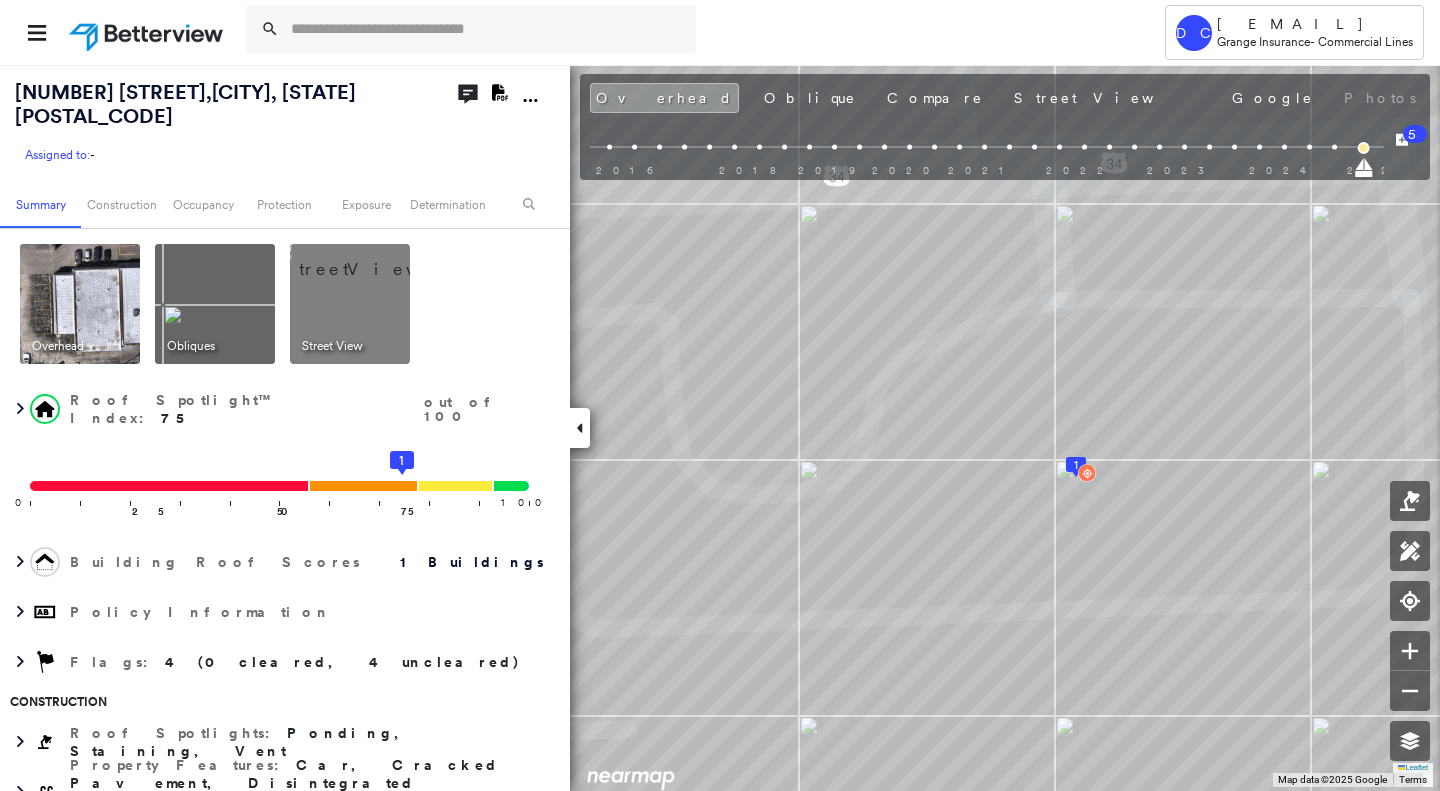 click 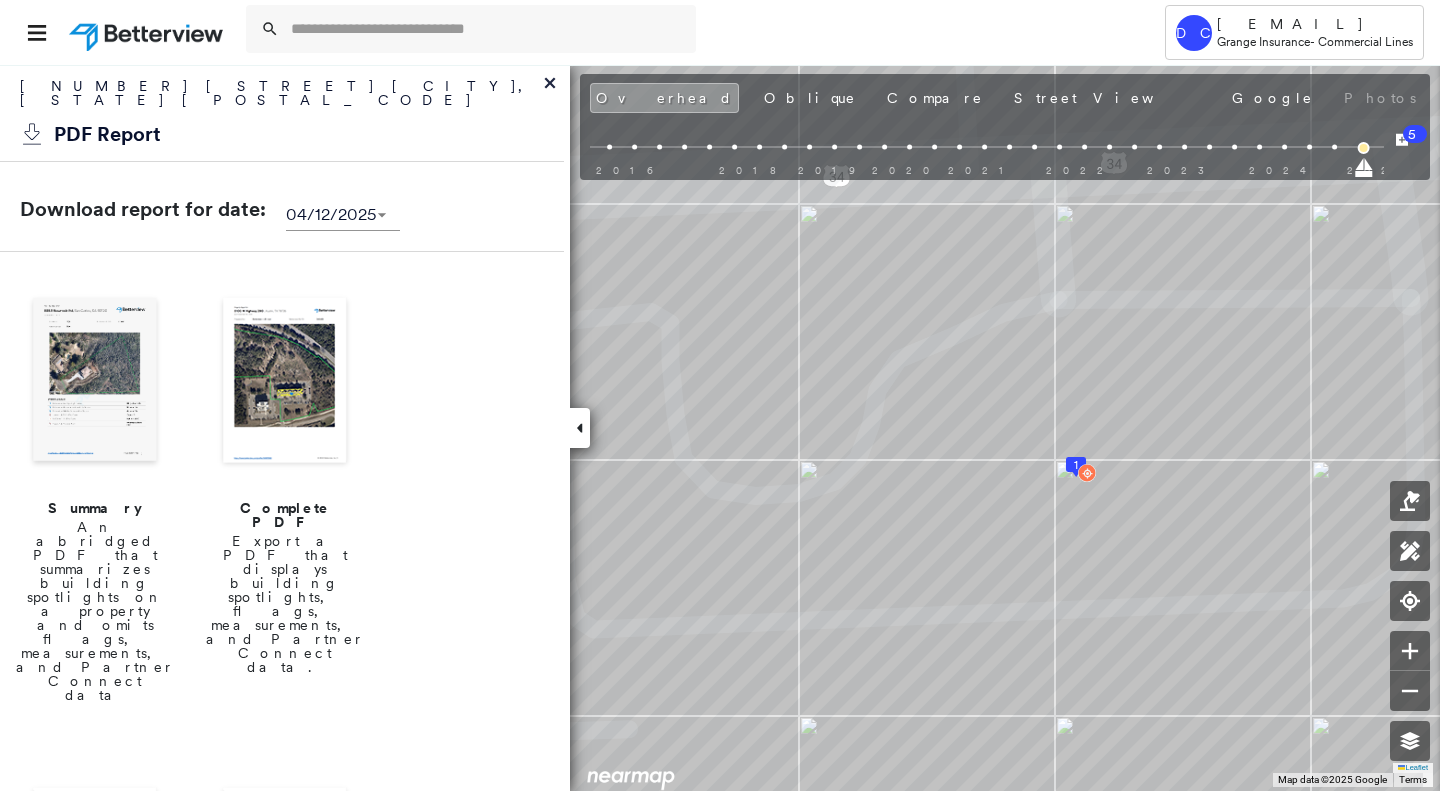 click at bounding box center (285, 382) 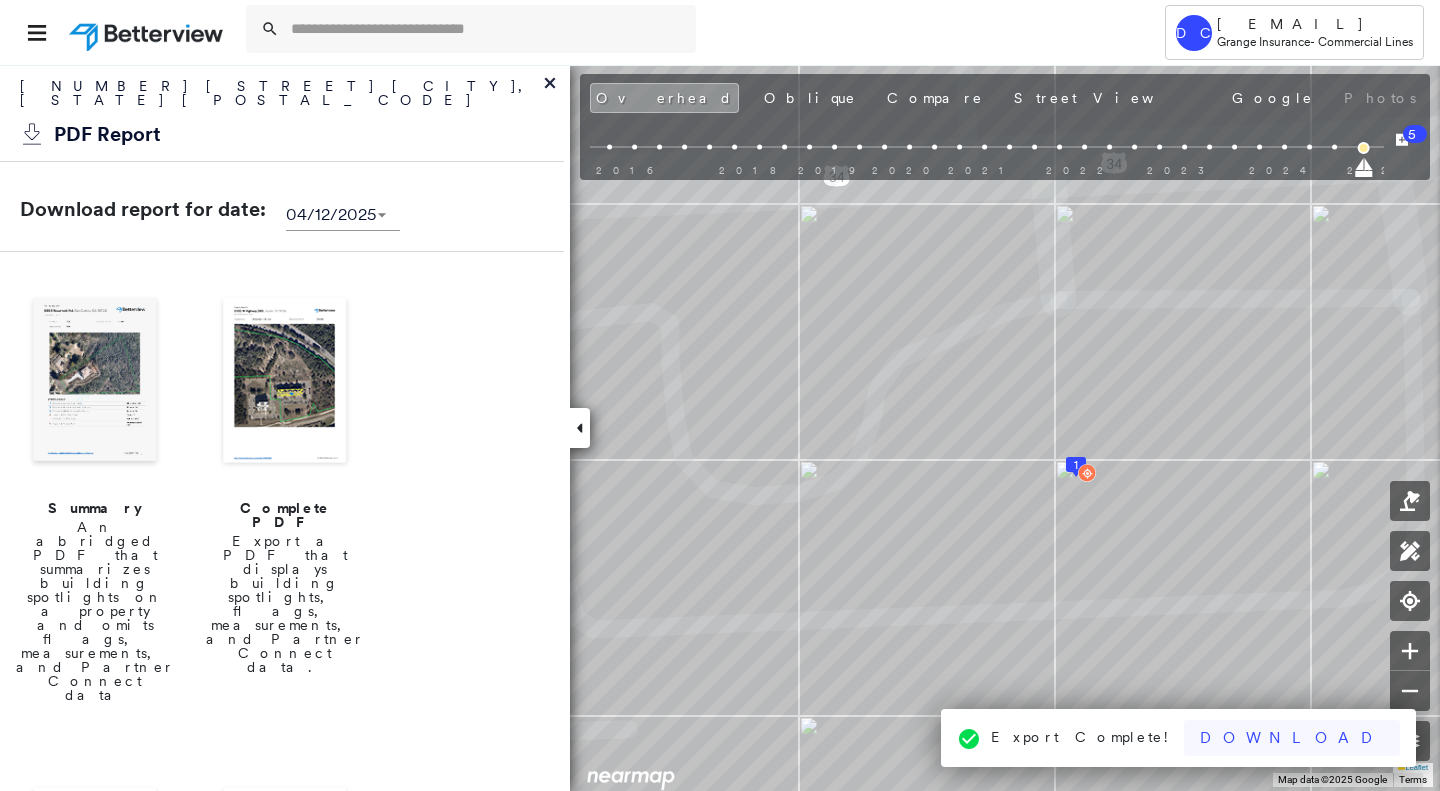 click on "Download" at bounding box center (1292, 738) 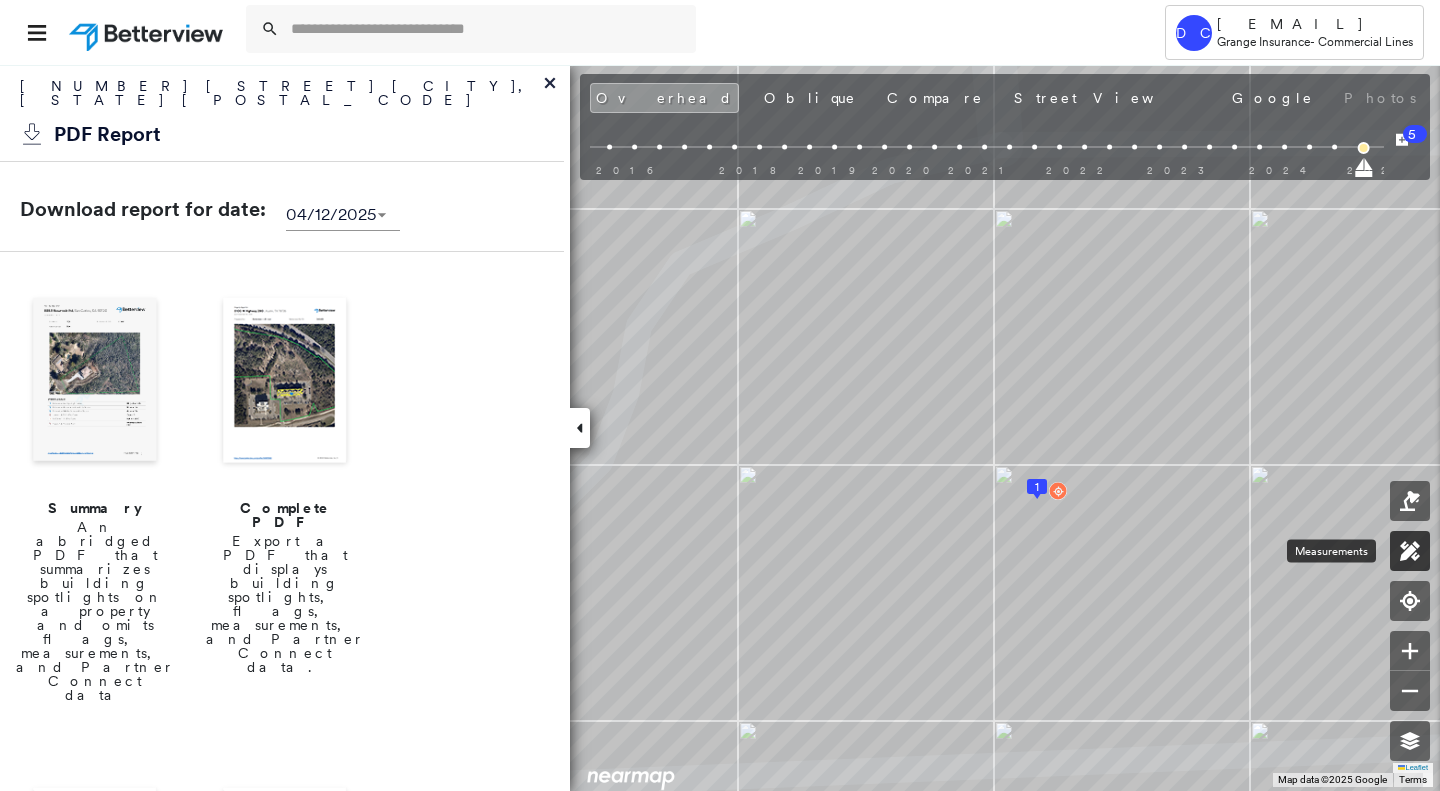 click 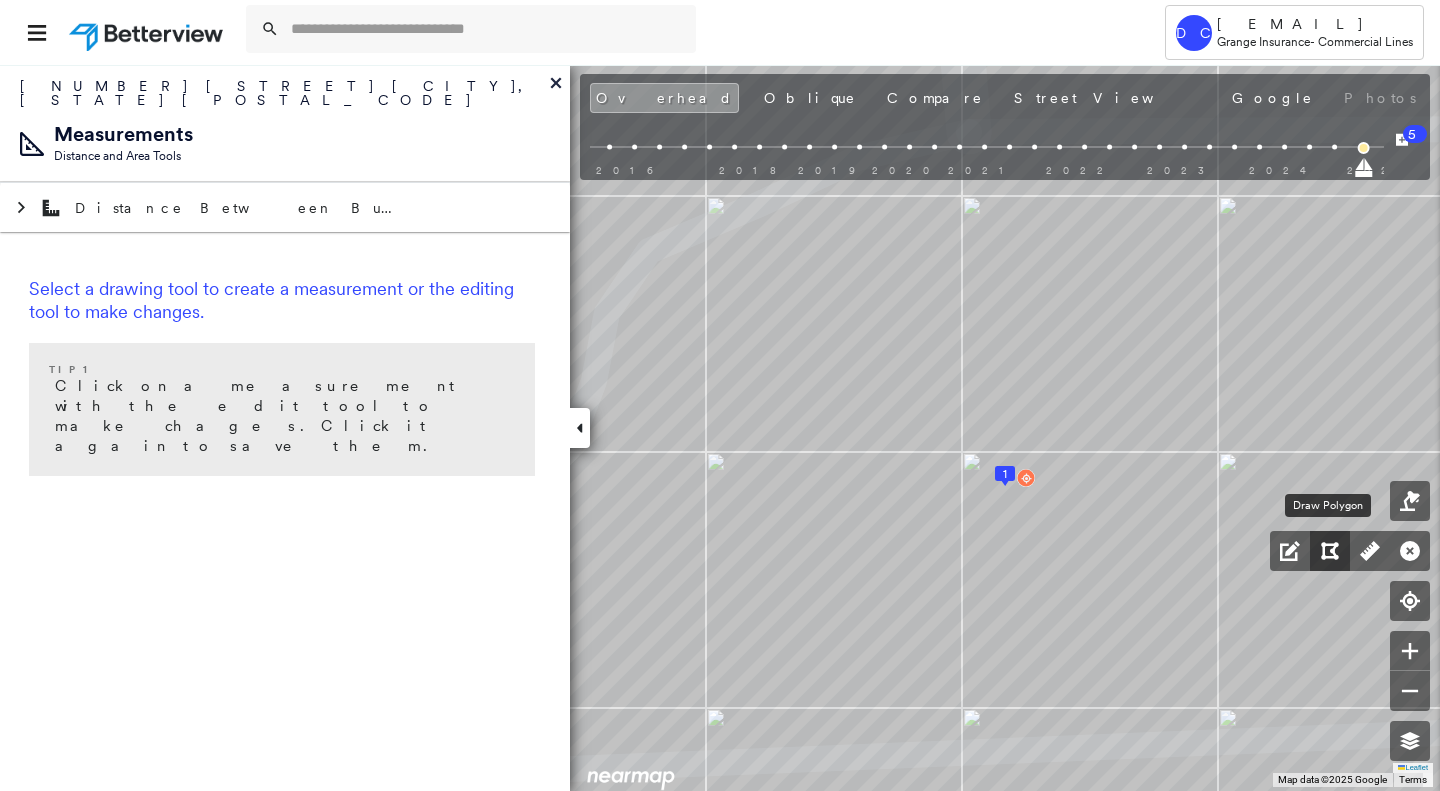 click 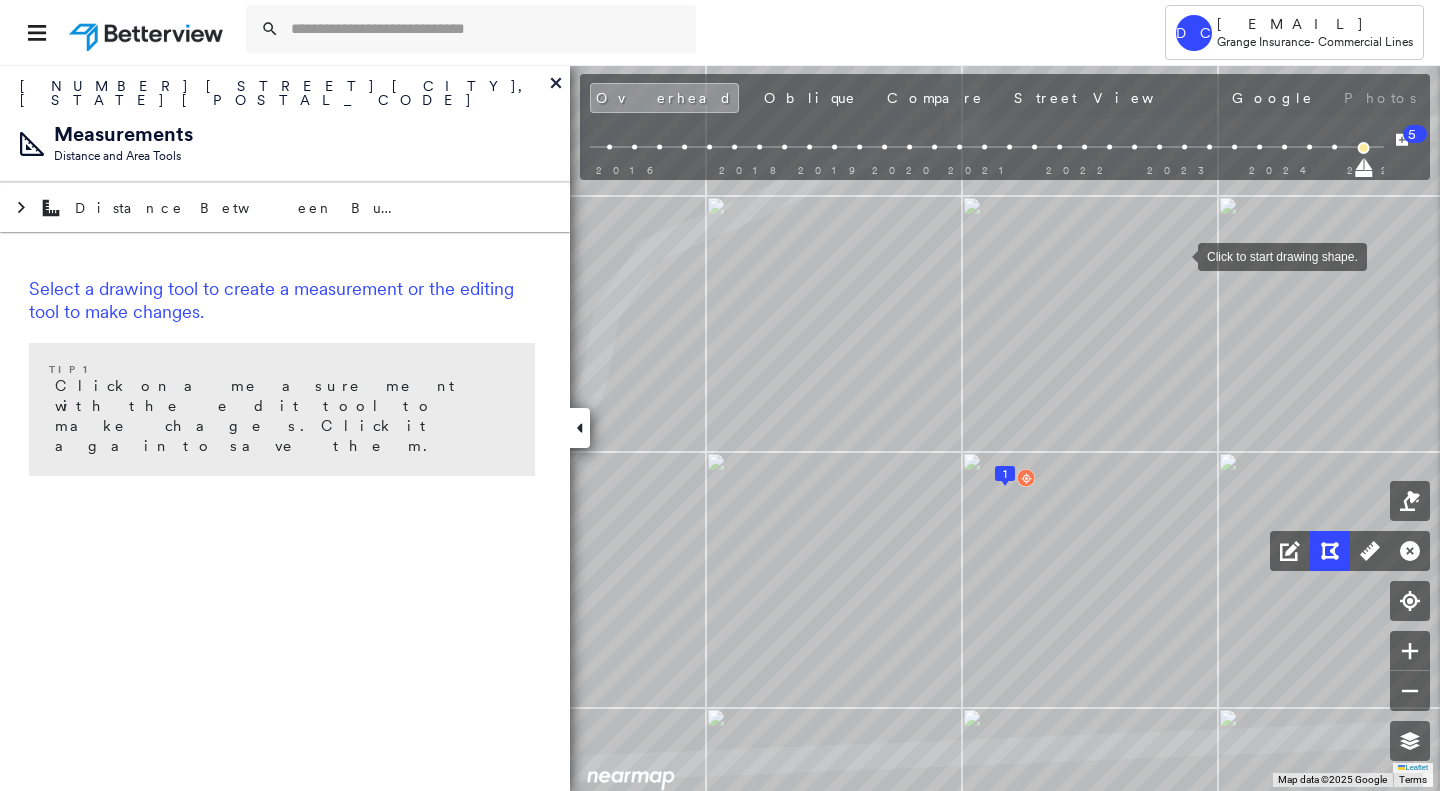click at bounding box center [1178, 255] 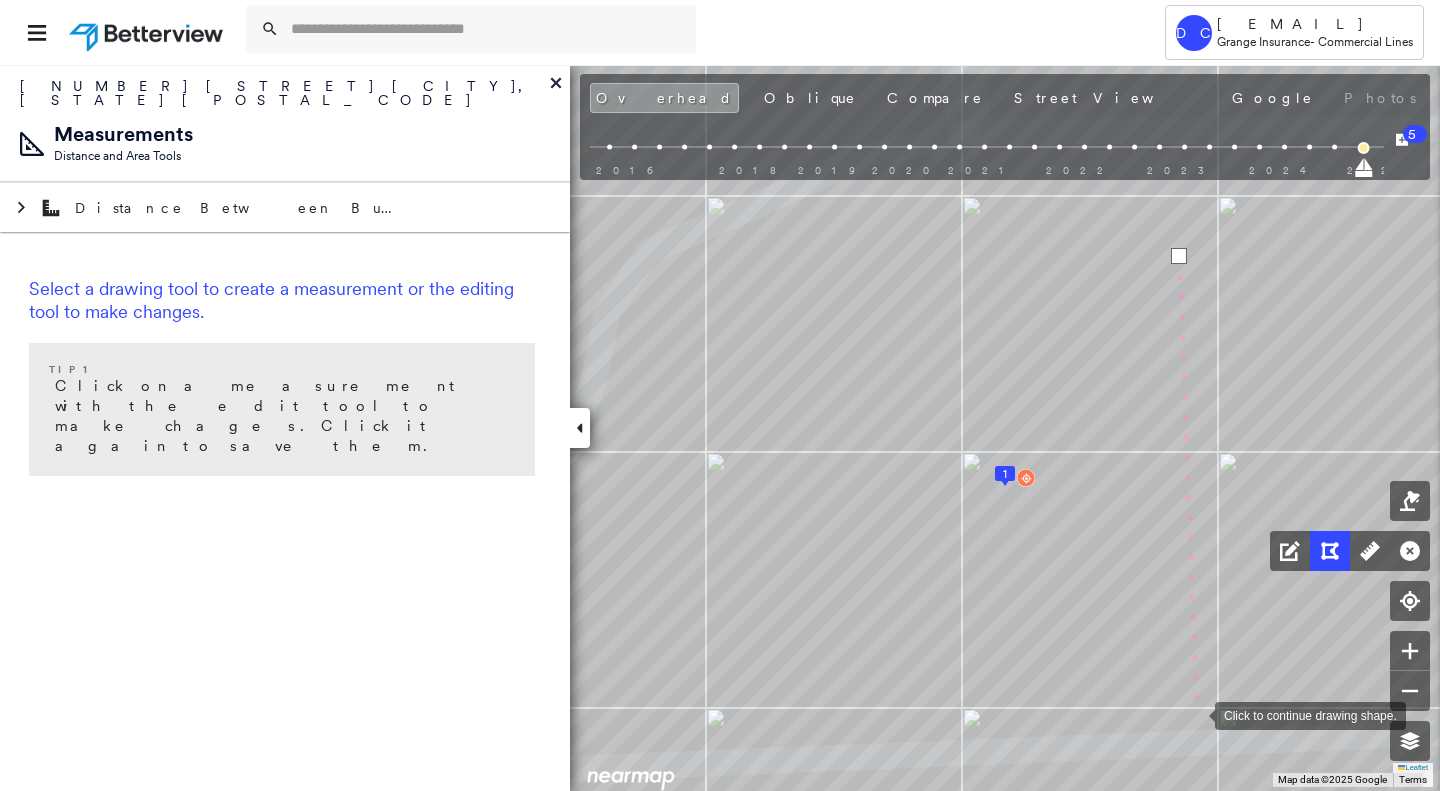 click at bounding box center [1195, 714] 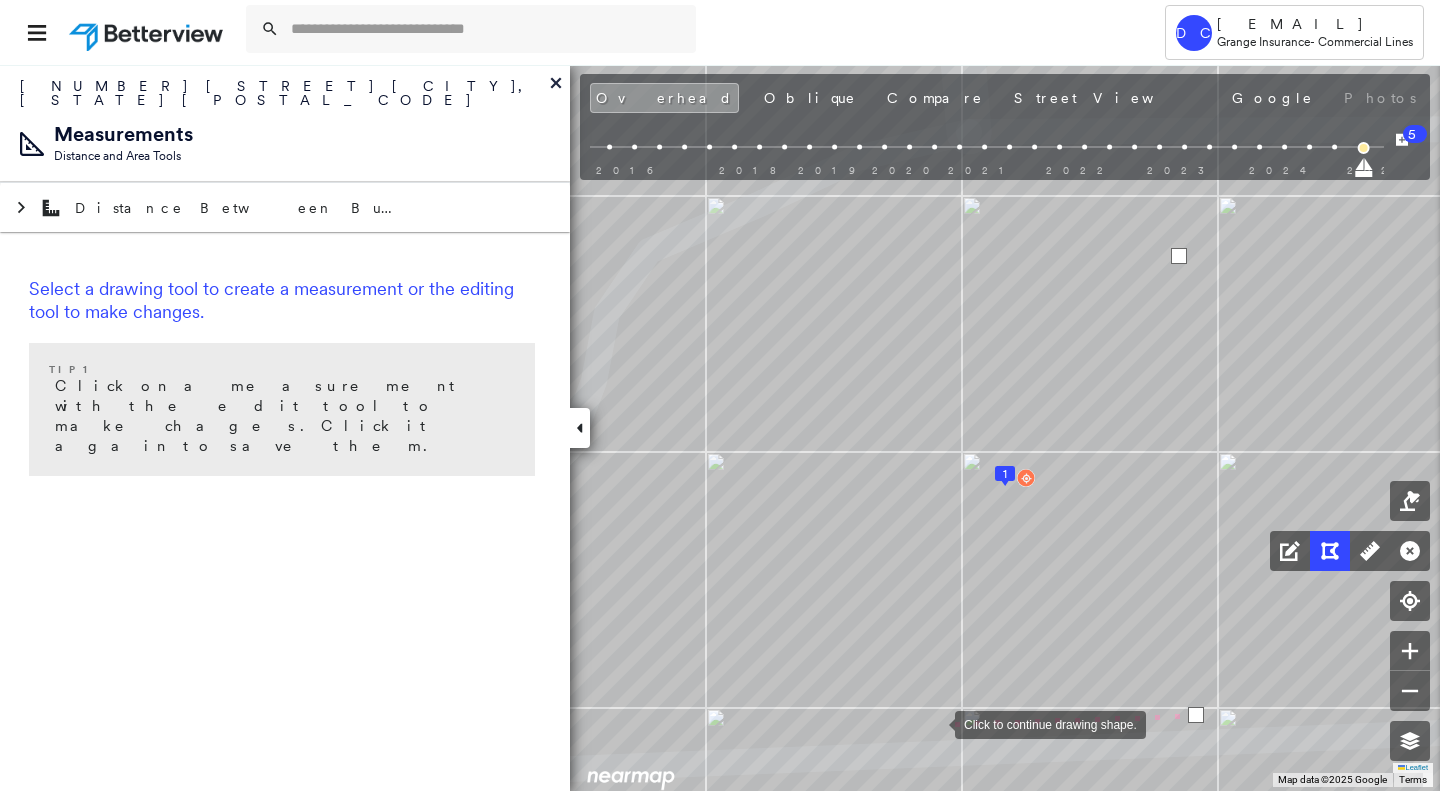 click at bounding box center (935, 723) 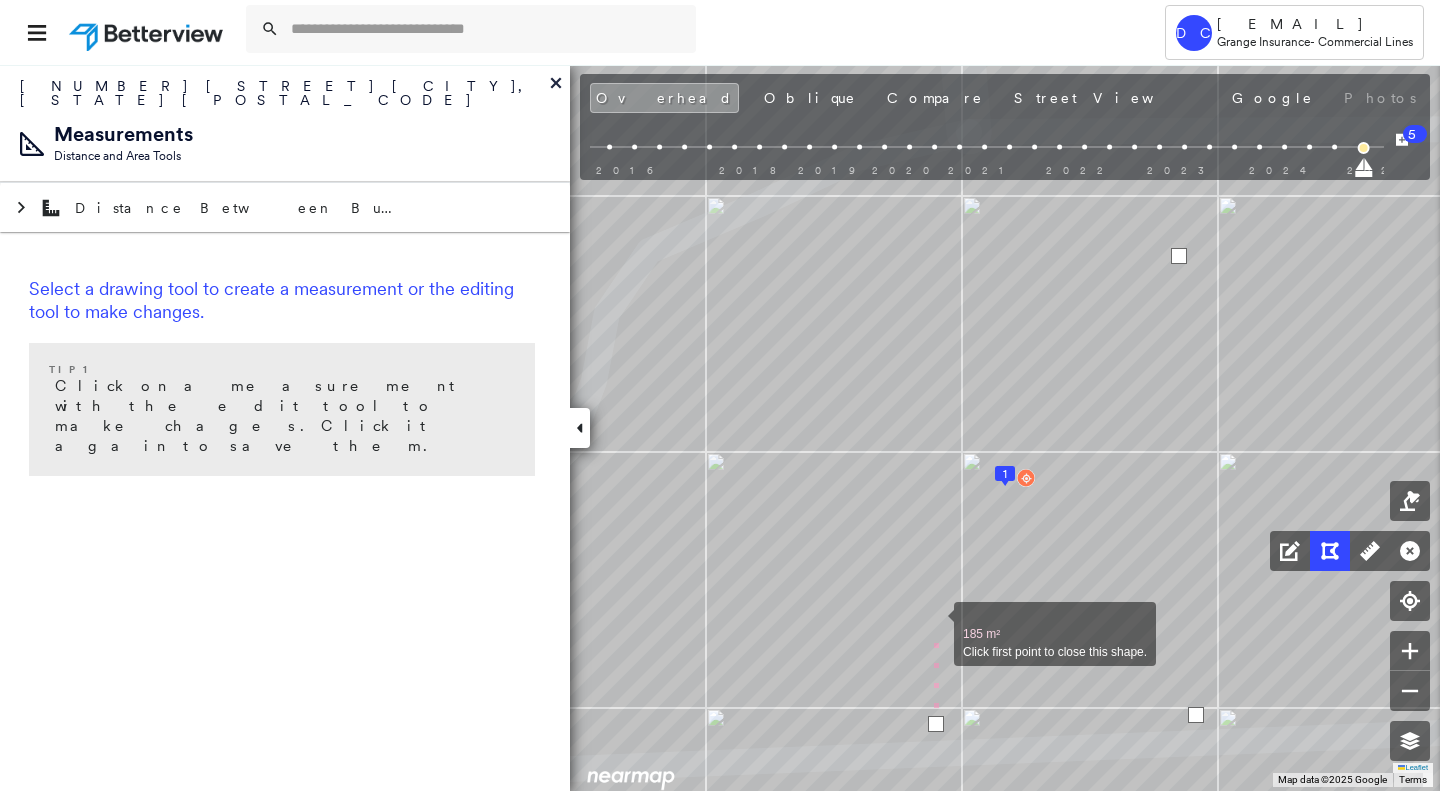 click at bounding box center (934, 623) 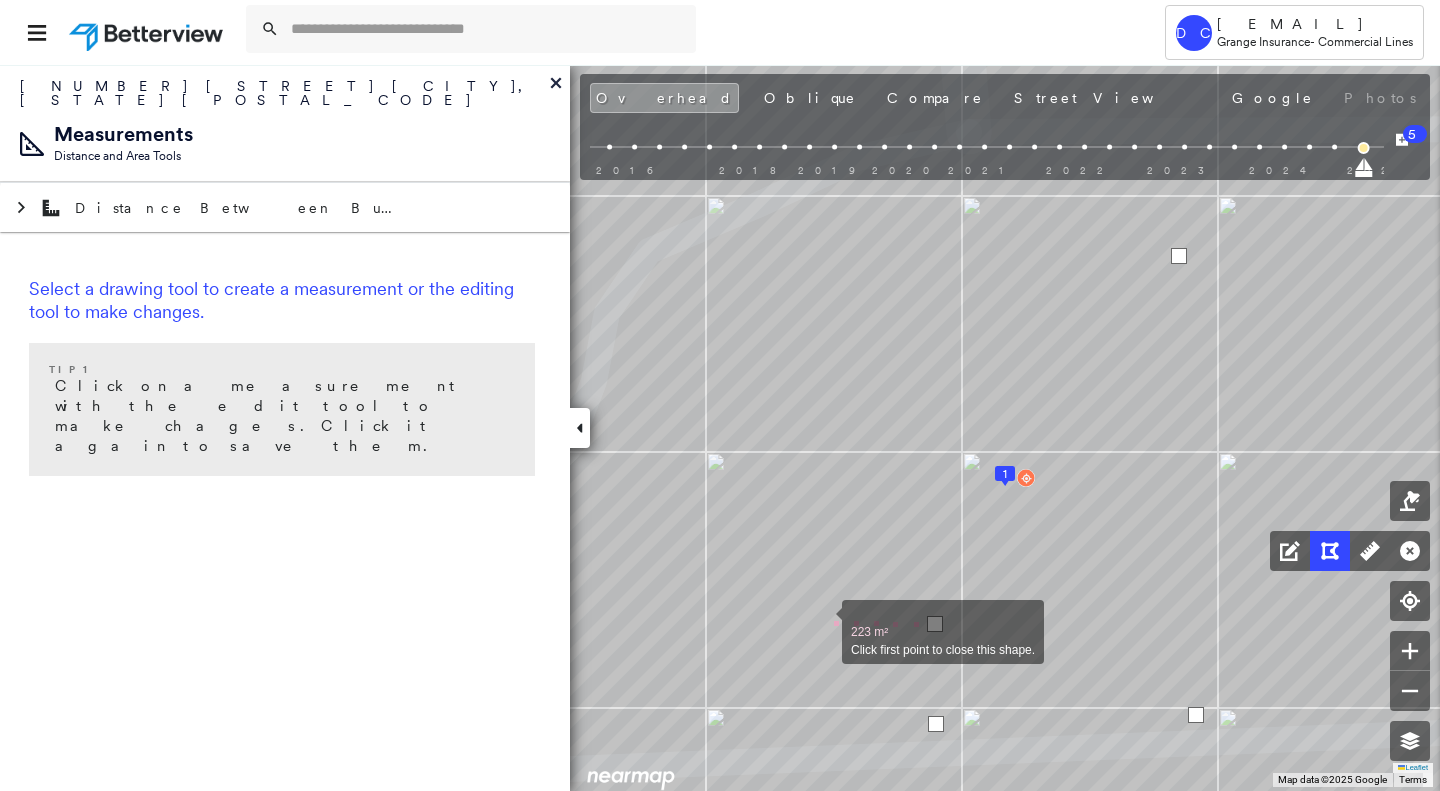click at bounding box center [822, 621] 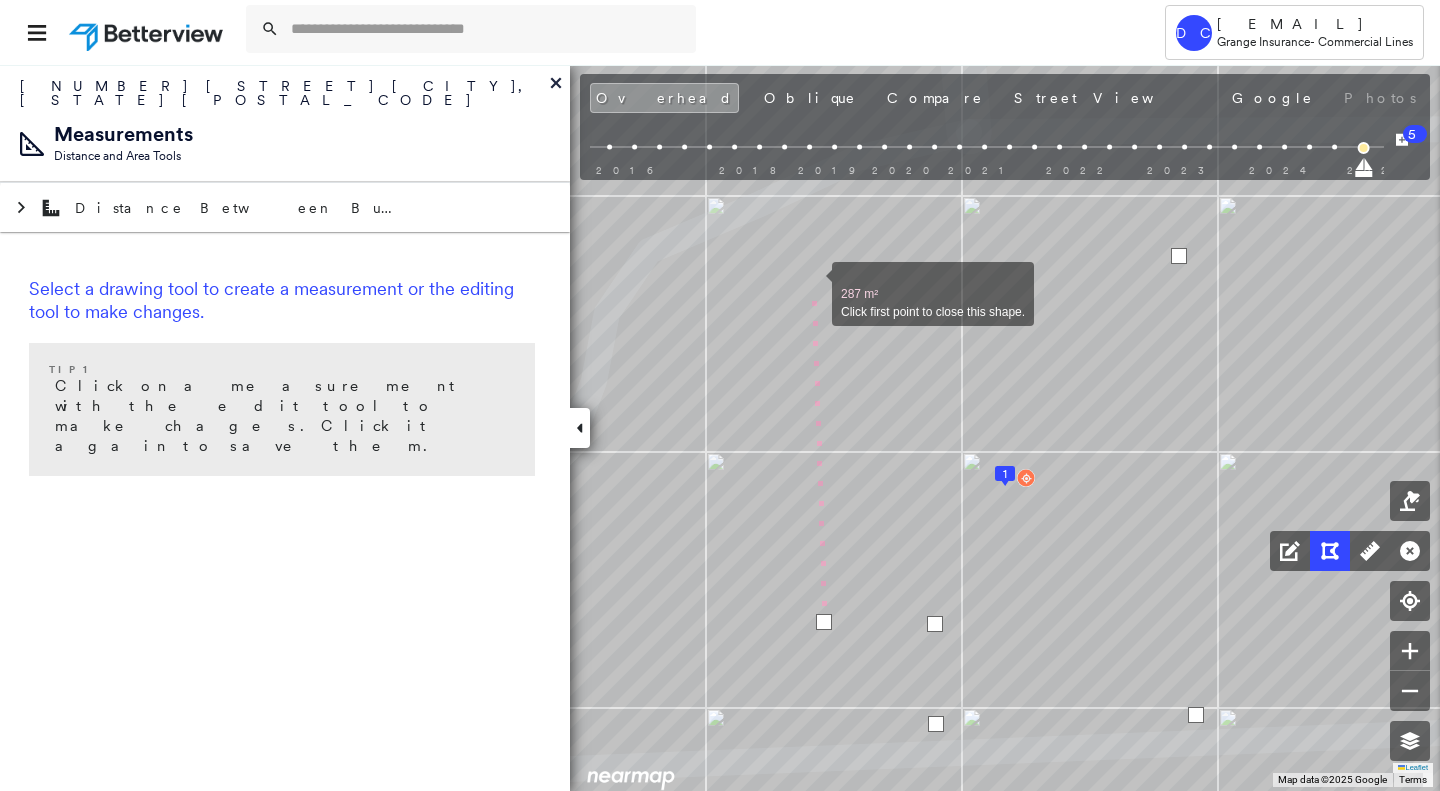 click at bounding box center (812, 283) 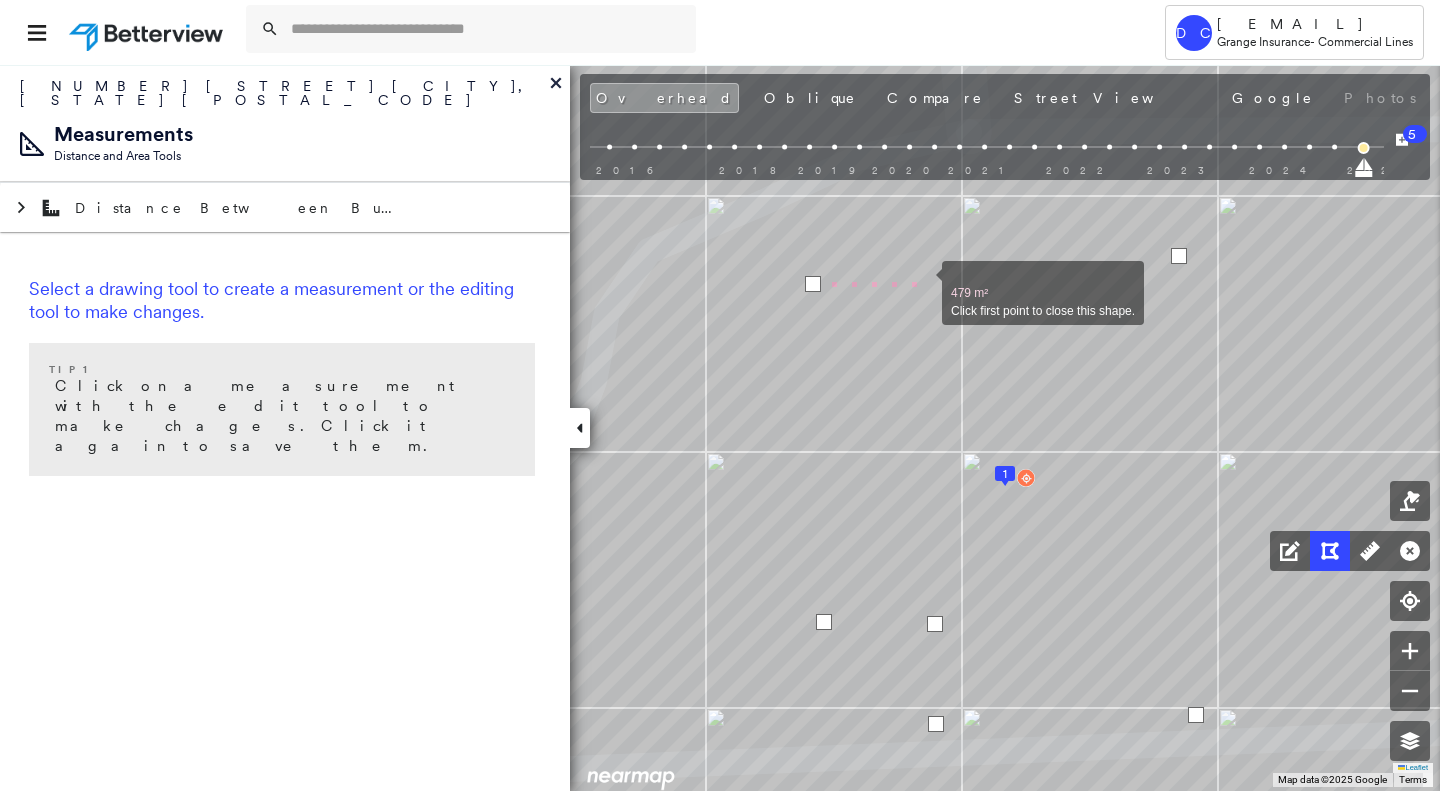 click at bounding box center [922, 282] 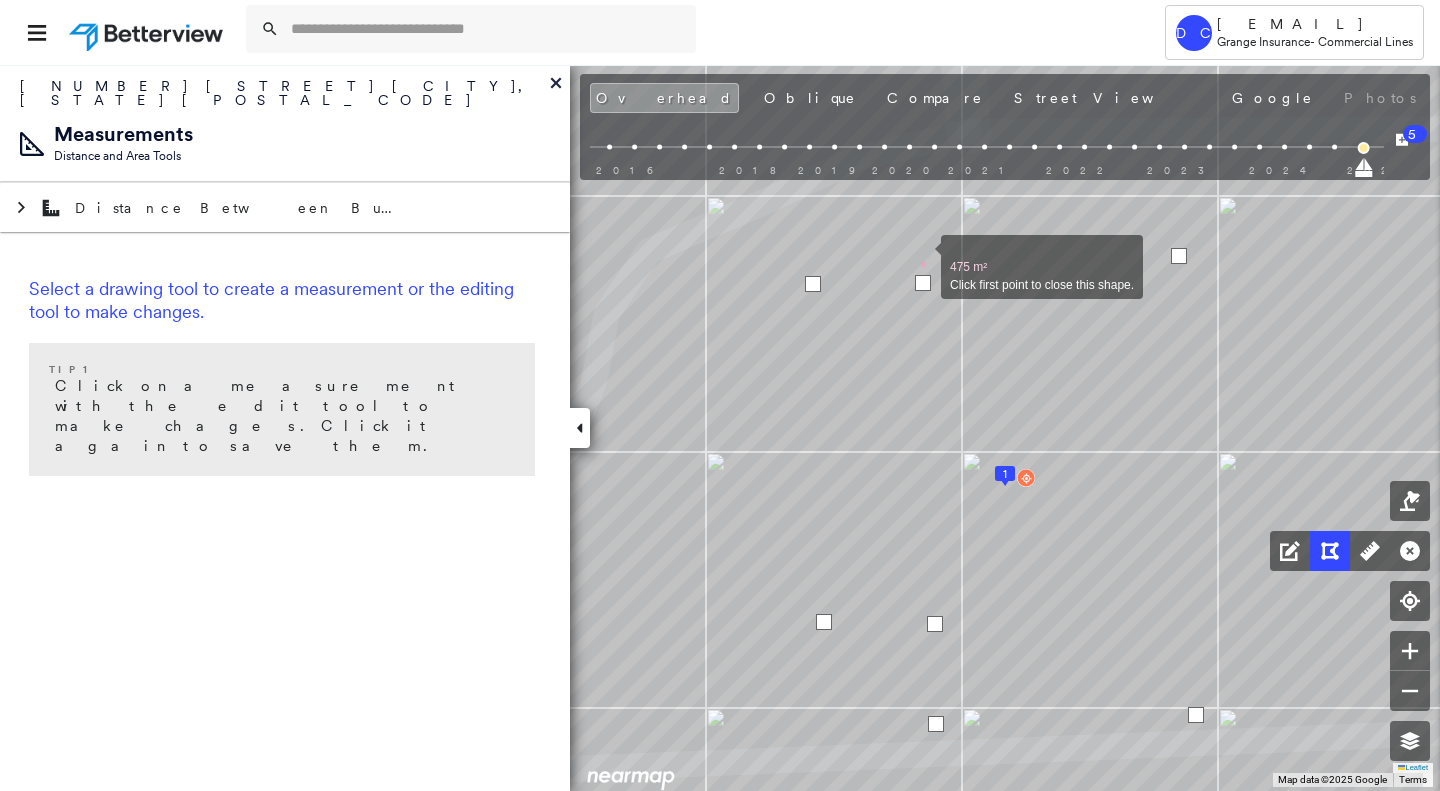 click at bounding box center (921, 256) 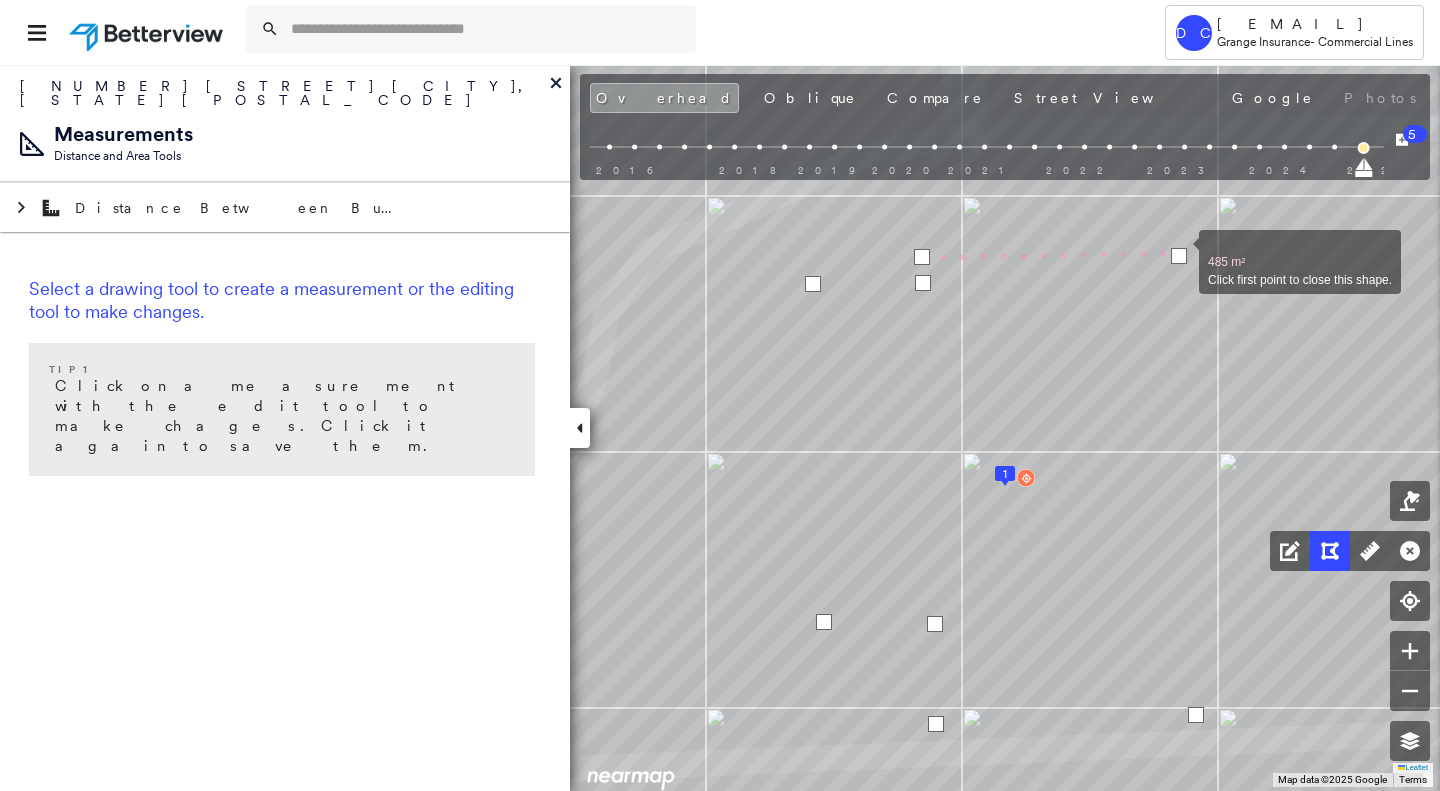 click at bounding box center (1179, 256) 